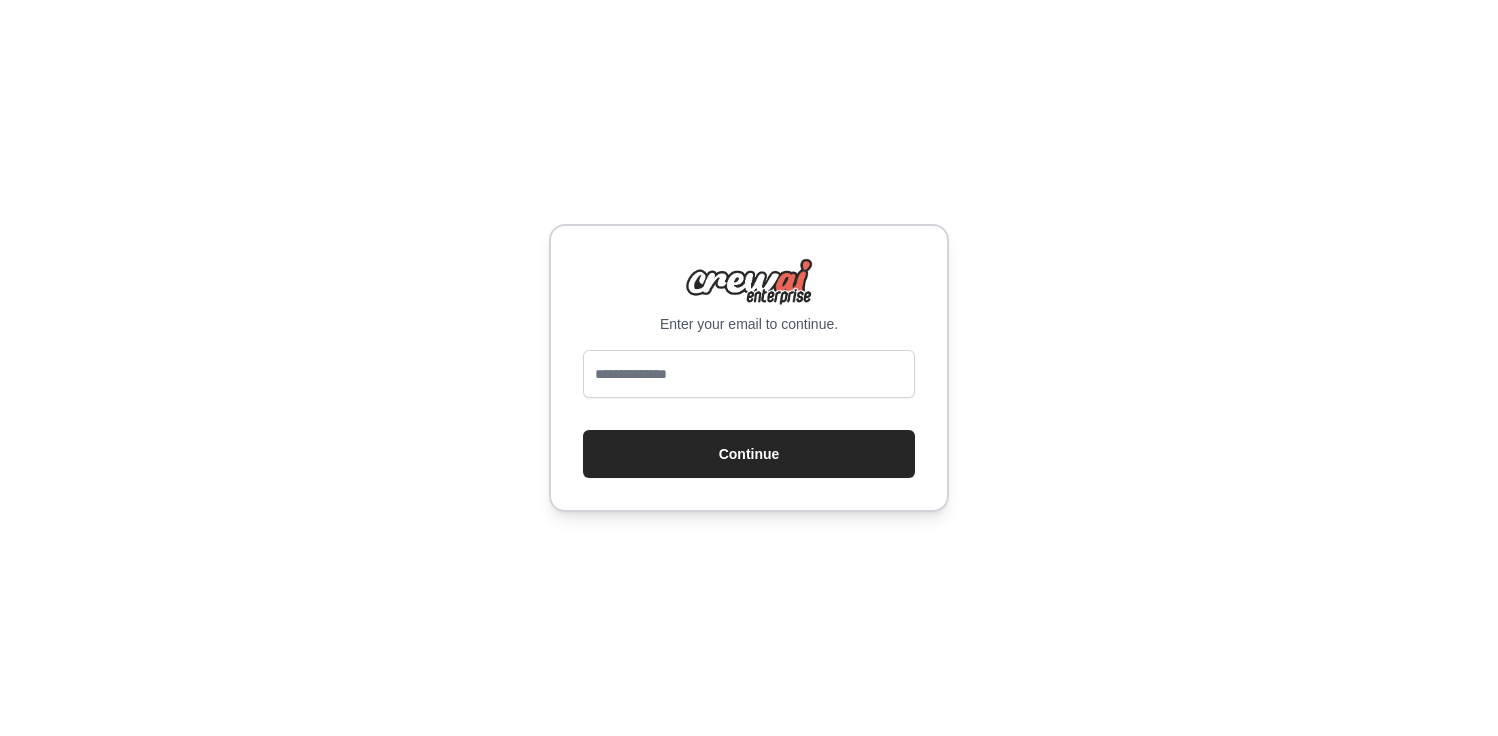scroll, scrollTop: 0, scrollLeft: 0, axis: both 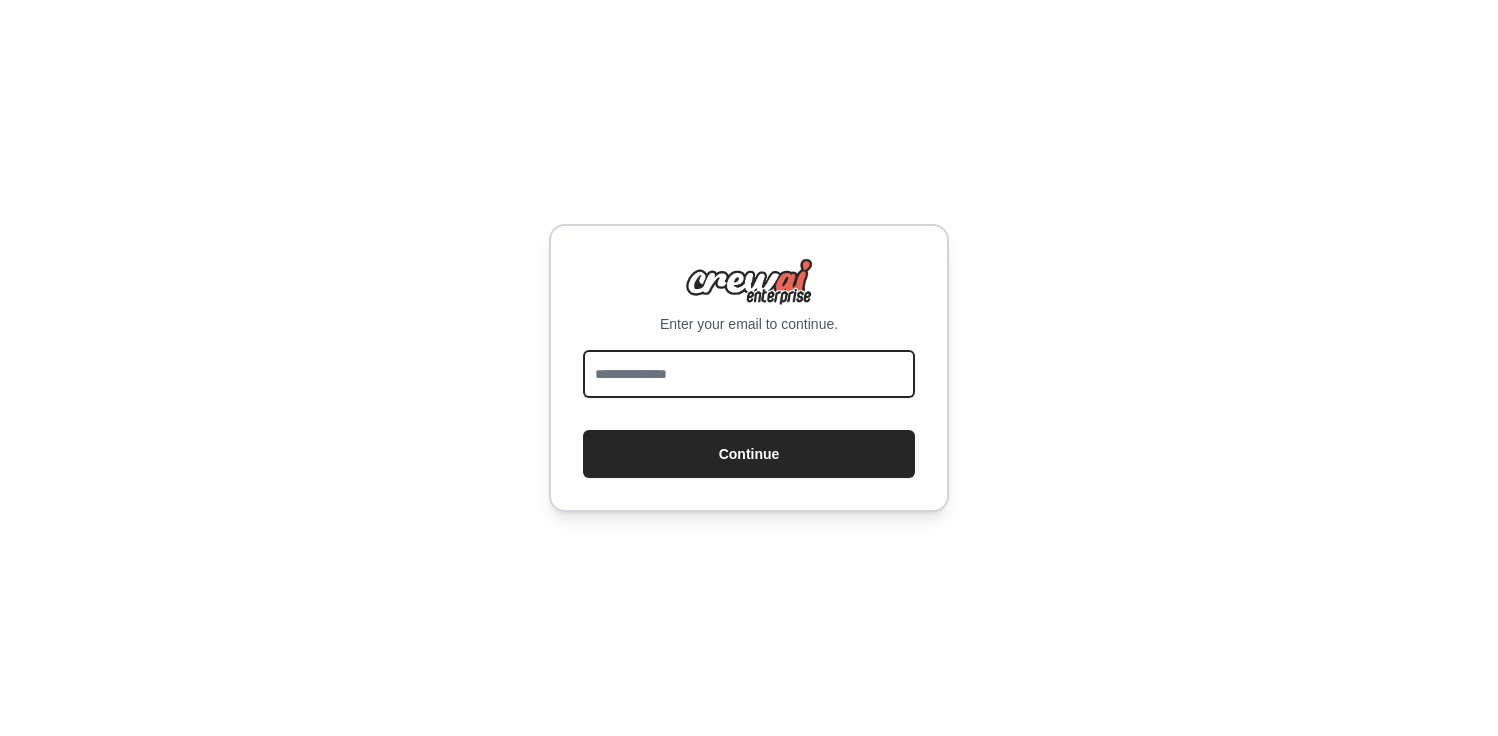 click at bounding box center [749, 374] 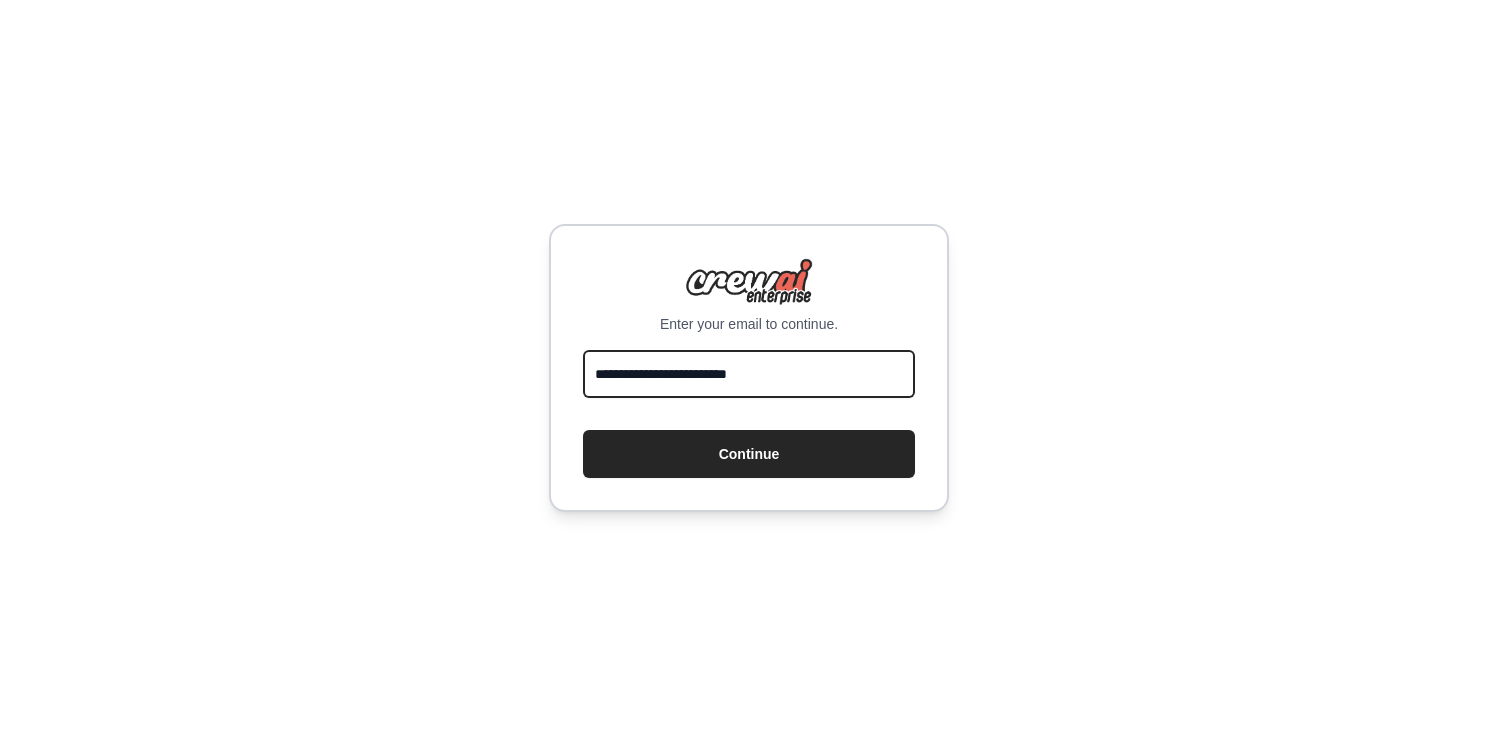 type on "**********" 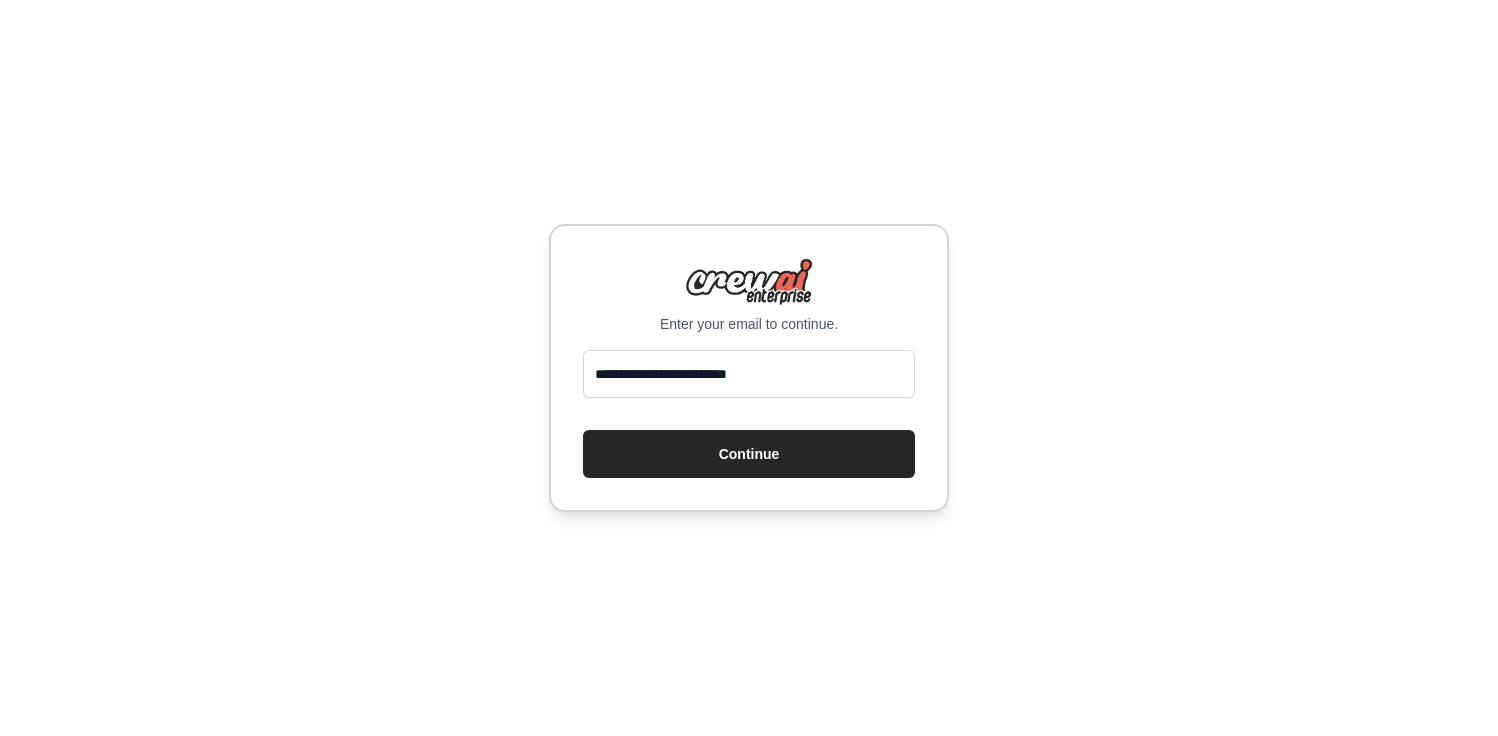 click on "**********" at bounding box center (749, 368) 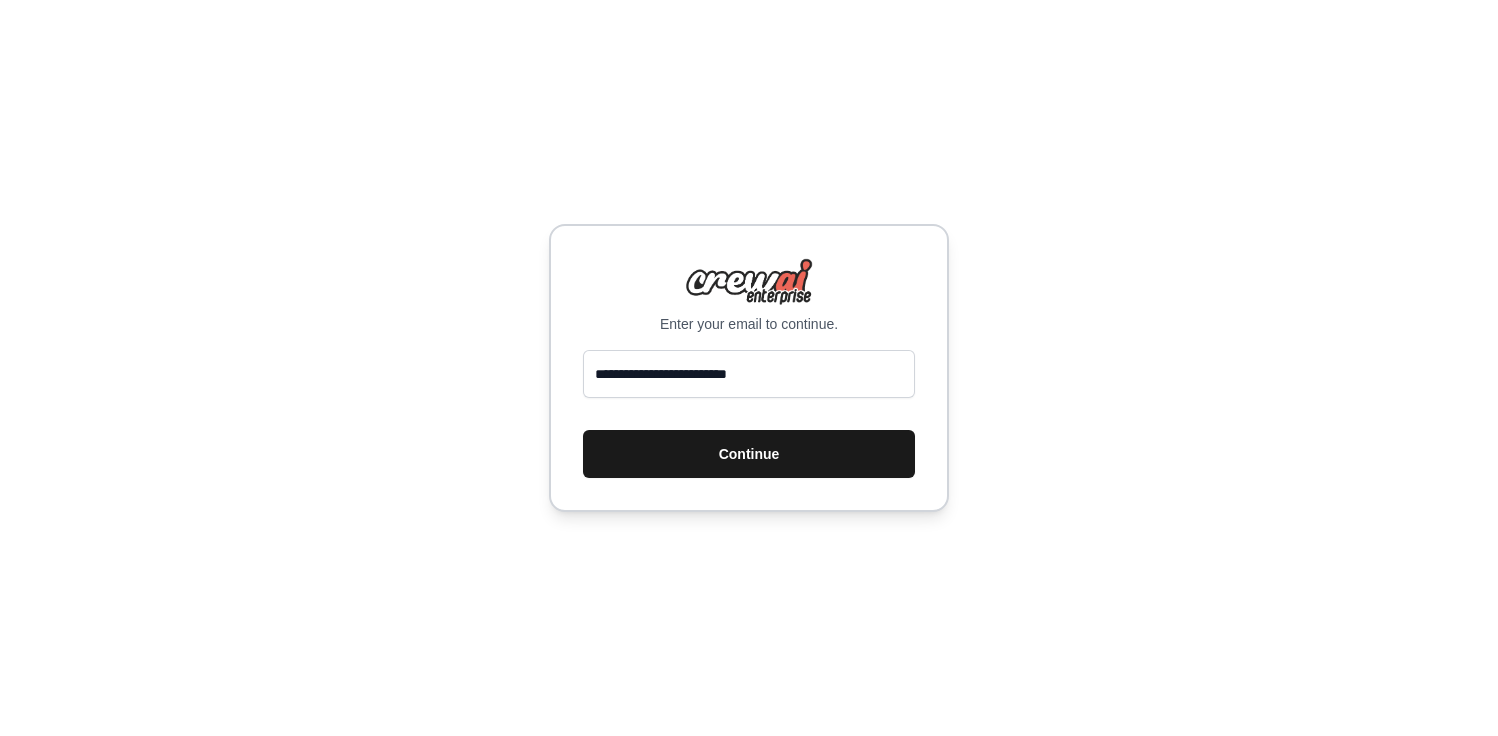 click on "Continue" at bounding box center (749, 454) 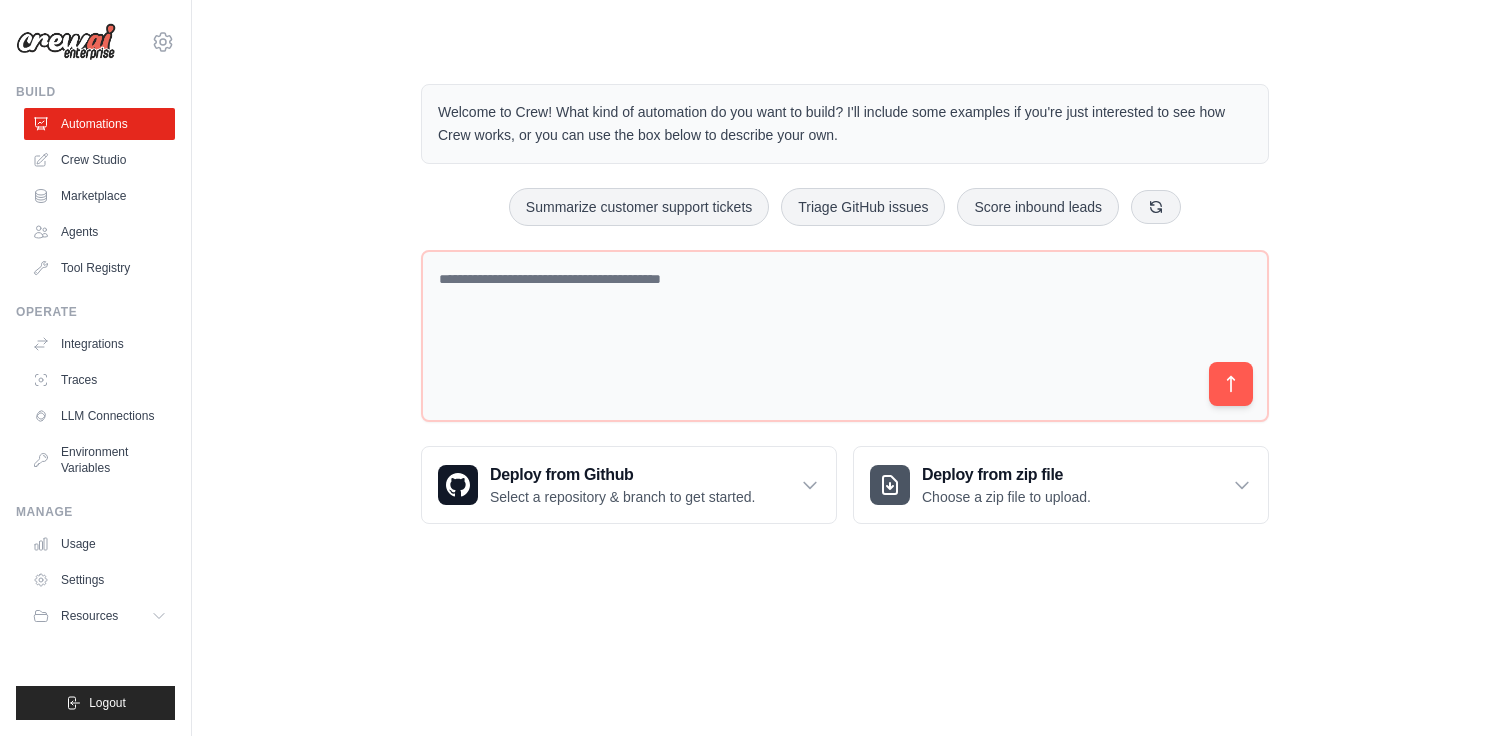 scroll, scrollTop: 0, scrollLeft: 0, axis: both 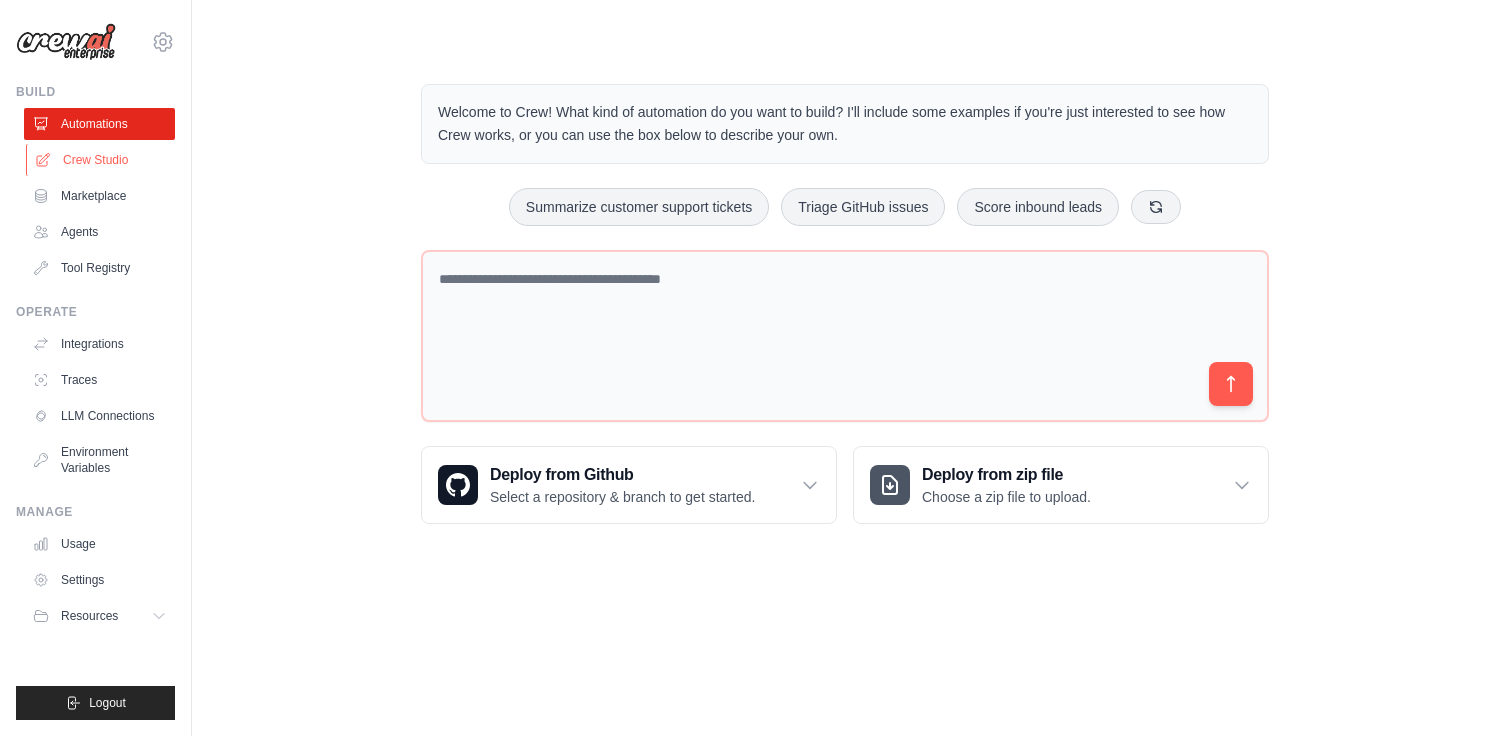 click on "Crew Studio" at bounding box center (101, 160) 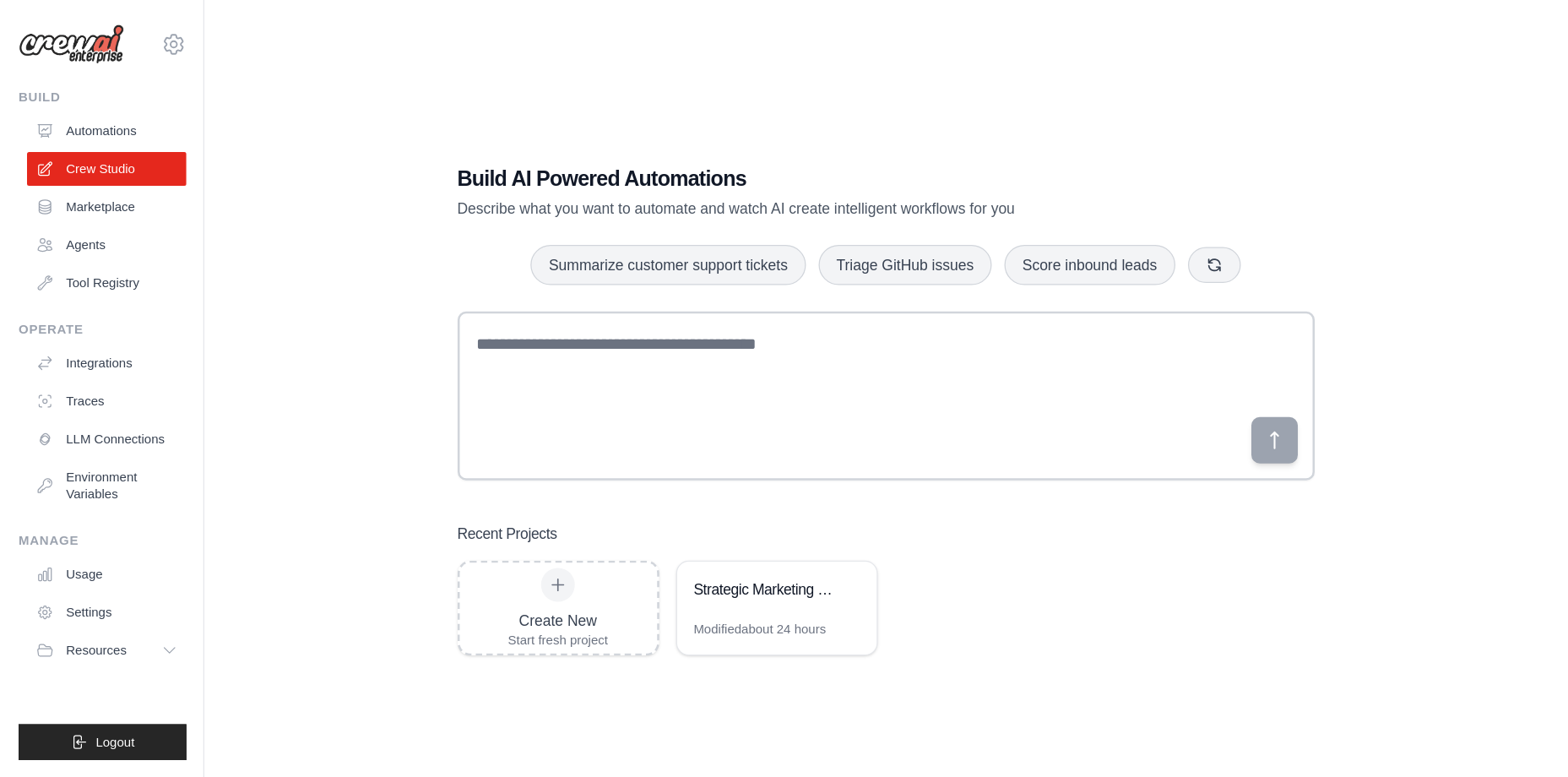 scroll, scrollTop: 0, scrollLeft: 0, axis: both 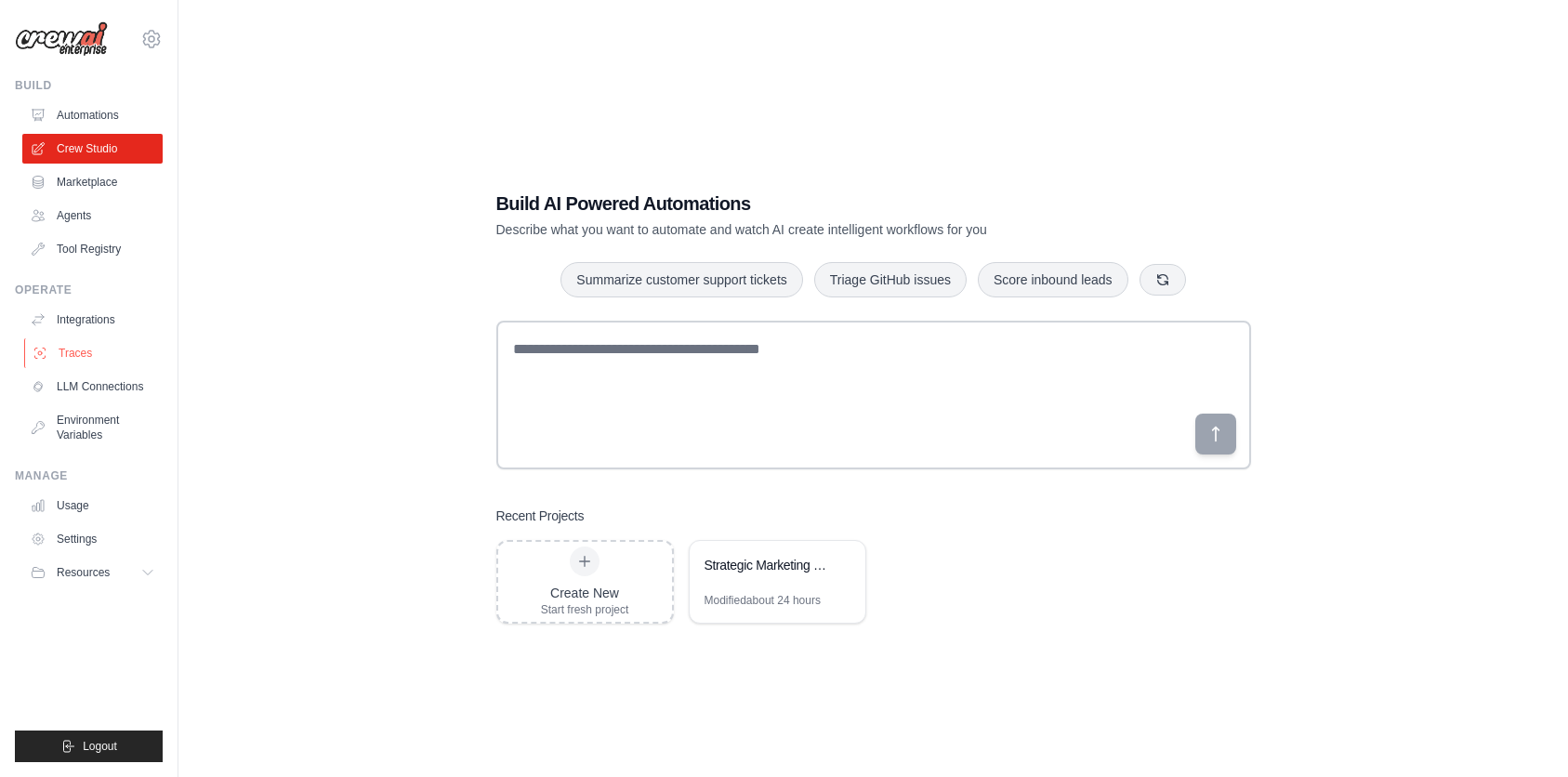 click on "Traces" at bounding box center [94, 353] 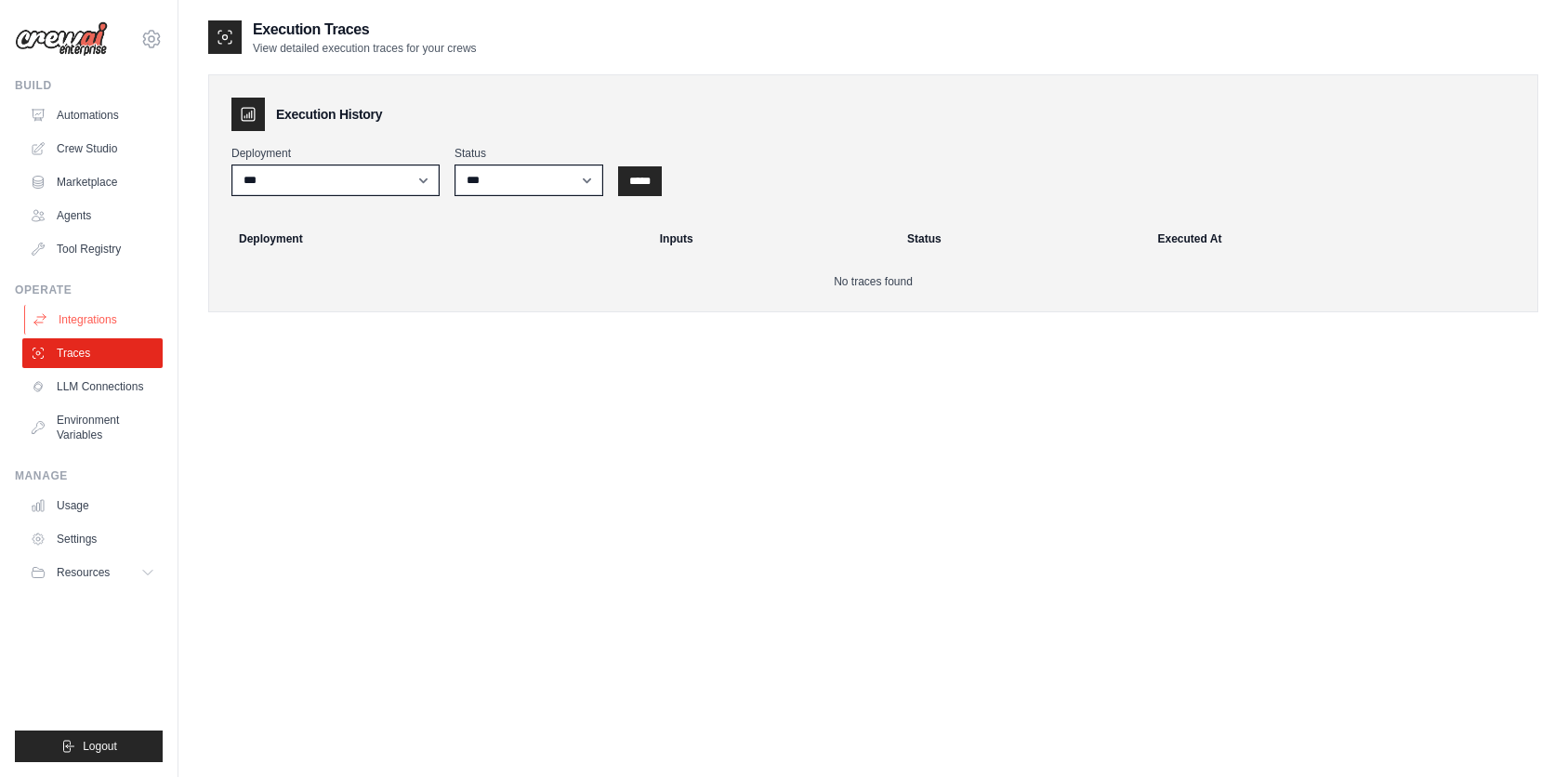 click on "Integrations" at bounding box center [94, 320] 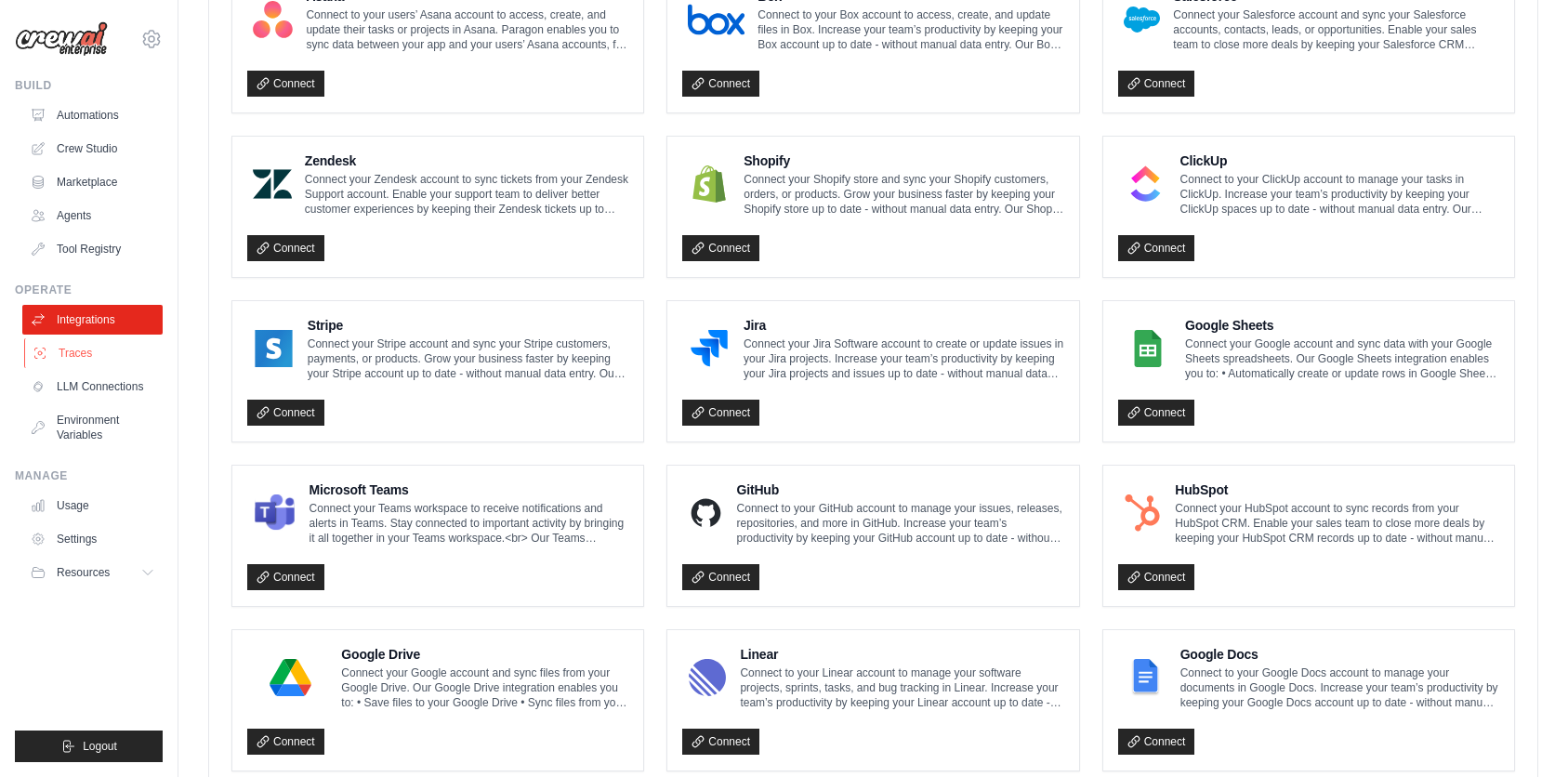 click on "Traces" at bounding box center (94, 353) 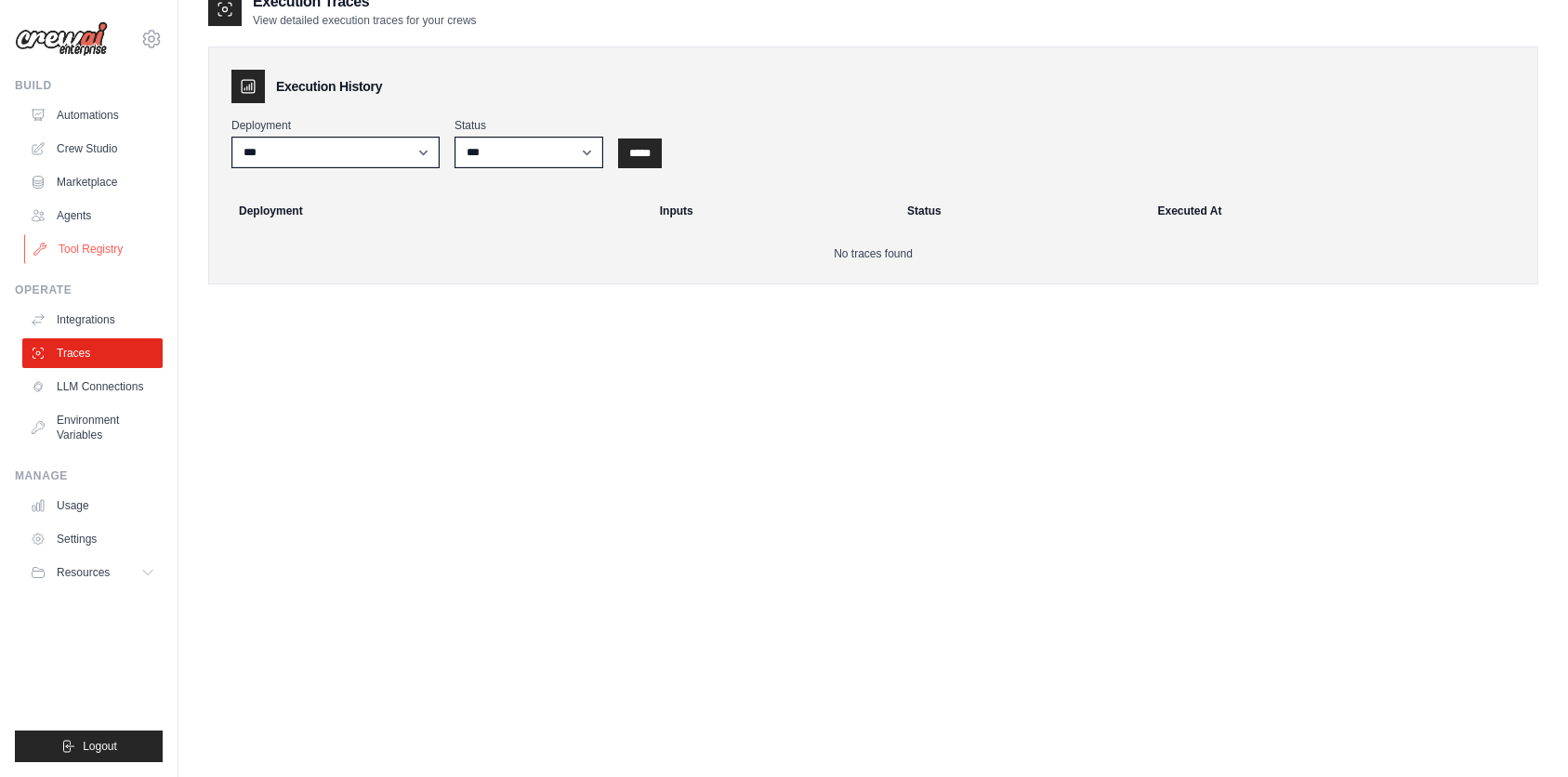 scroll, scrollTop: 25, scrollLeft: 0, axis: vertical 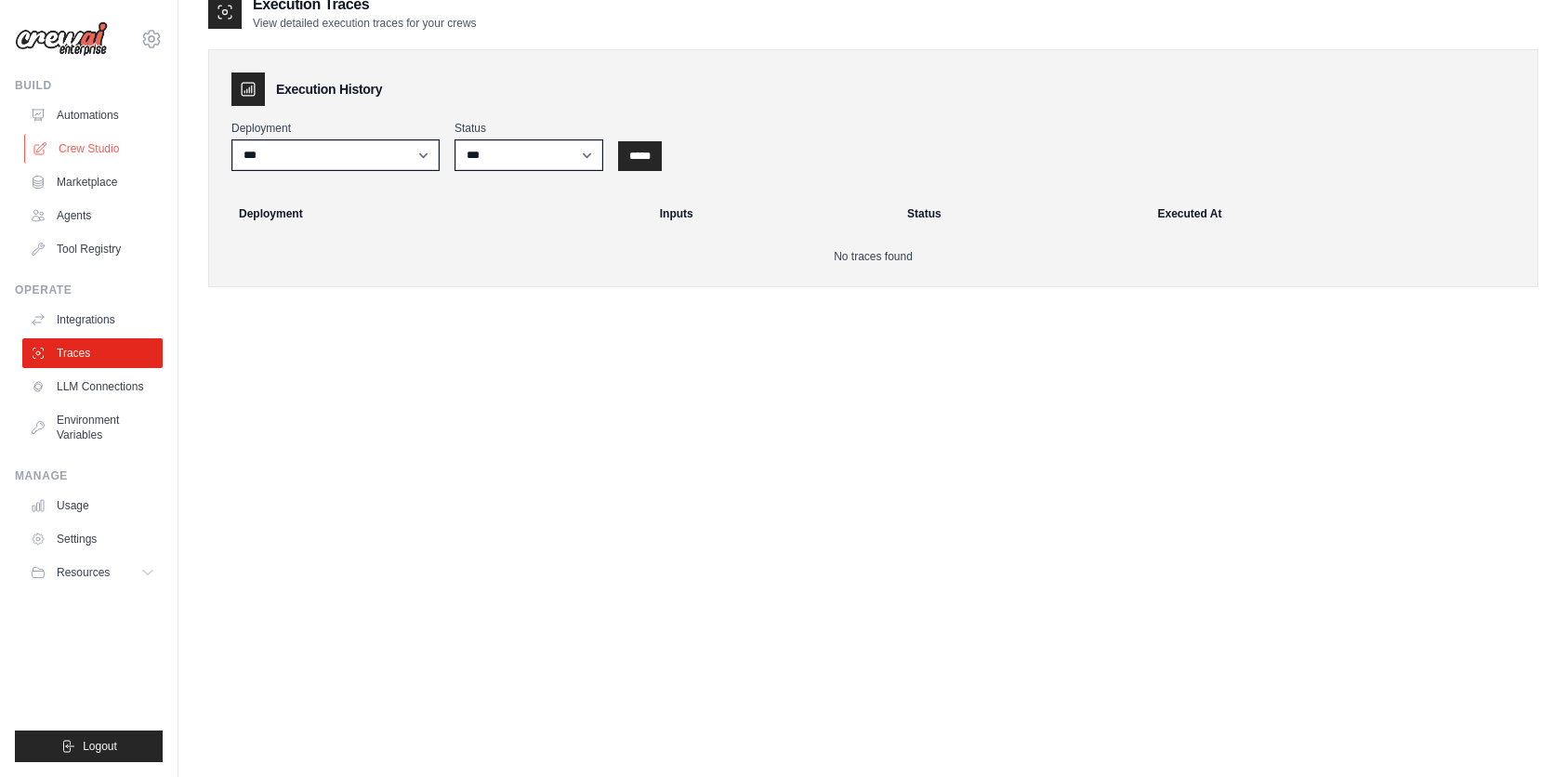 click on "Crew Studio" at bounding box center (94, 149) 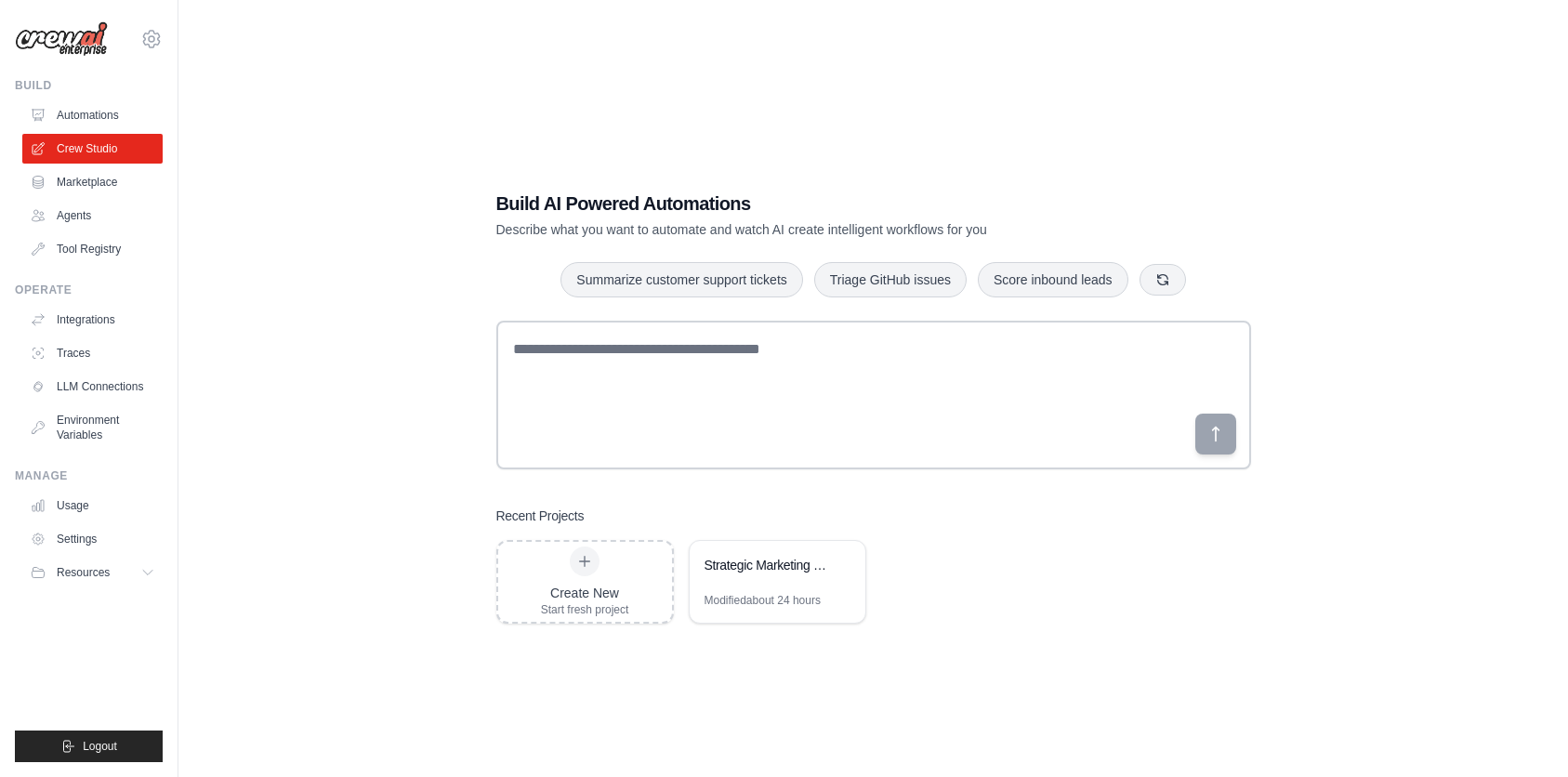 scroll, scrollTop: 0, scrollLeft: 0, axis: both 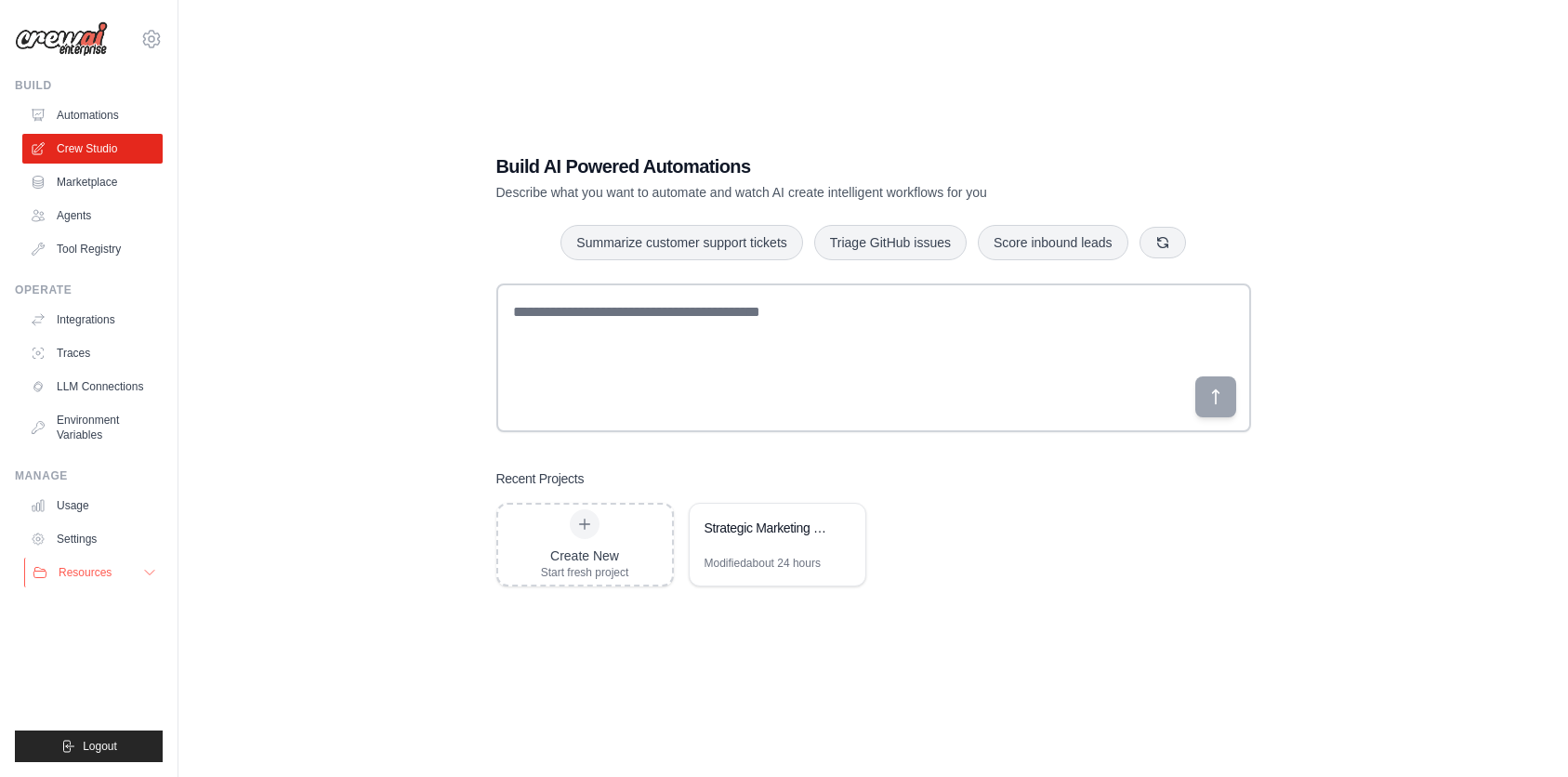 click 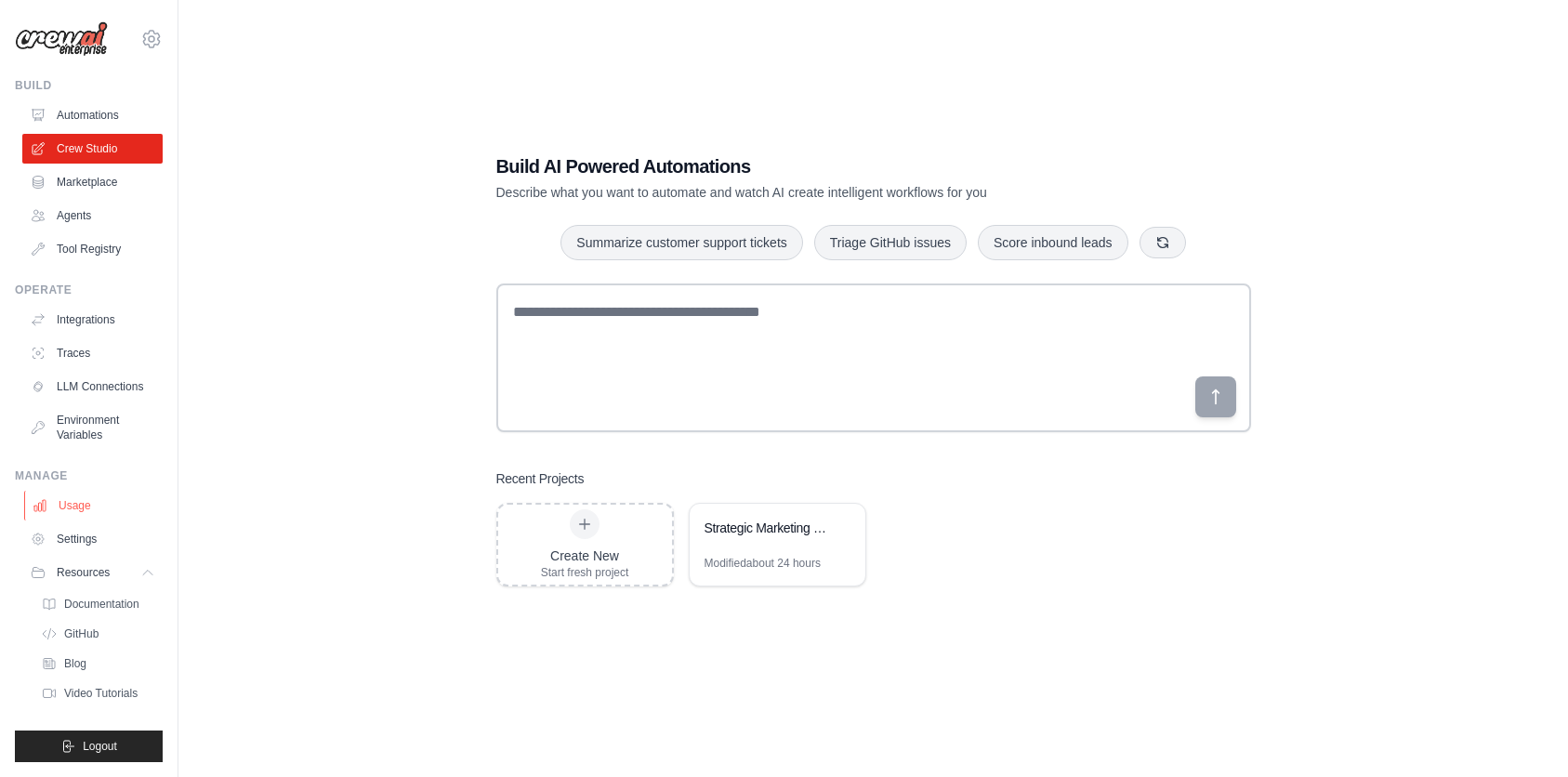 click on "Usage" at bounding box center (94, 506) 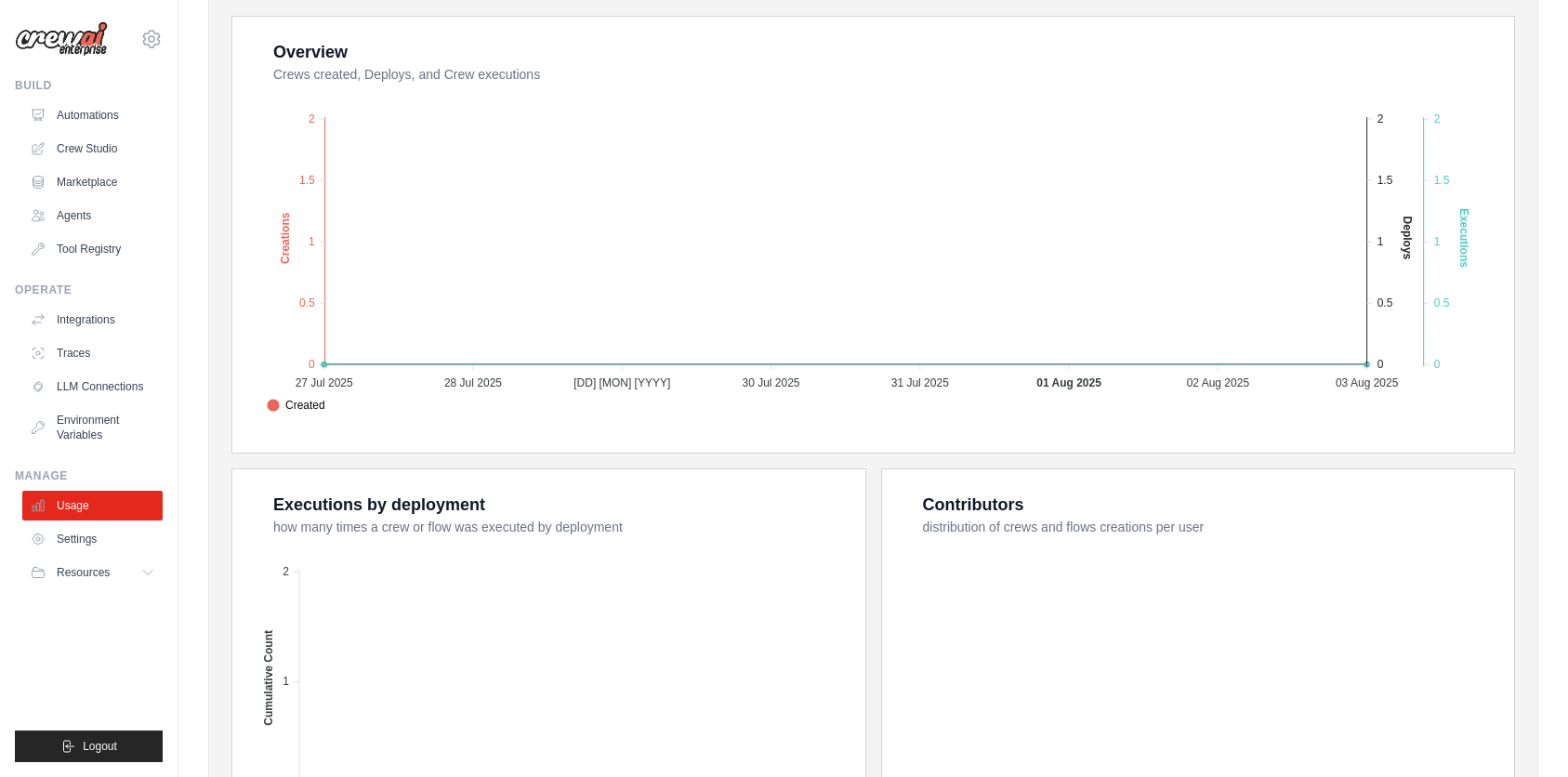 scroll, scrollTop: 215, scrollLeft: 0, axis: vertical 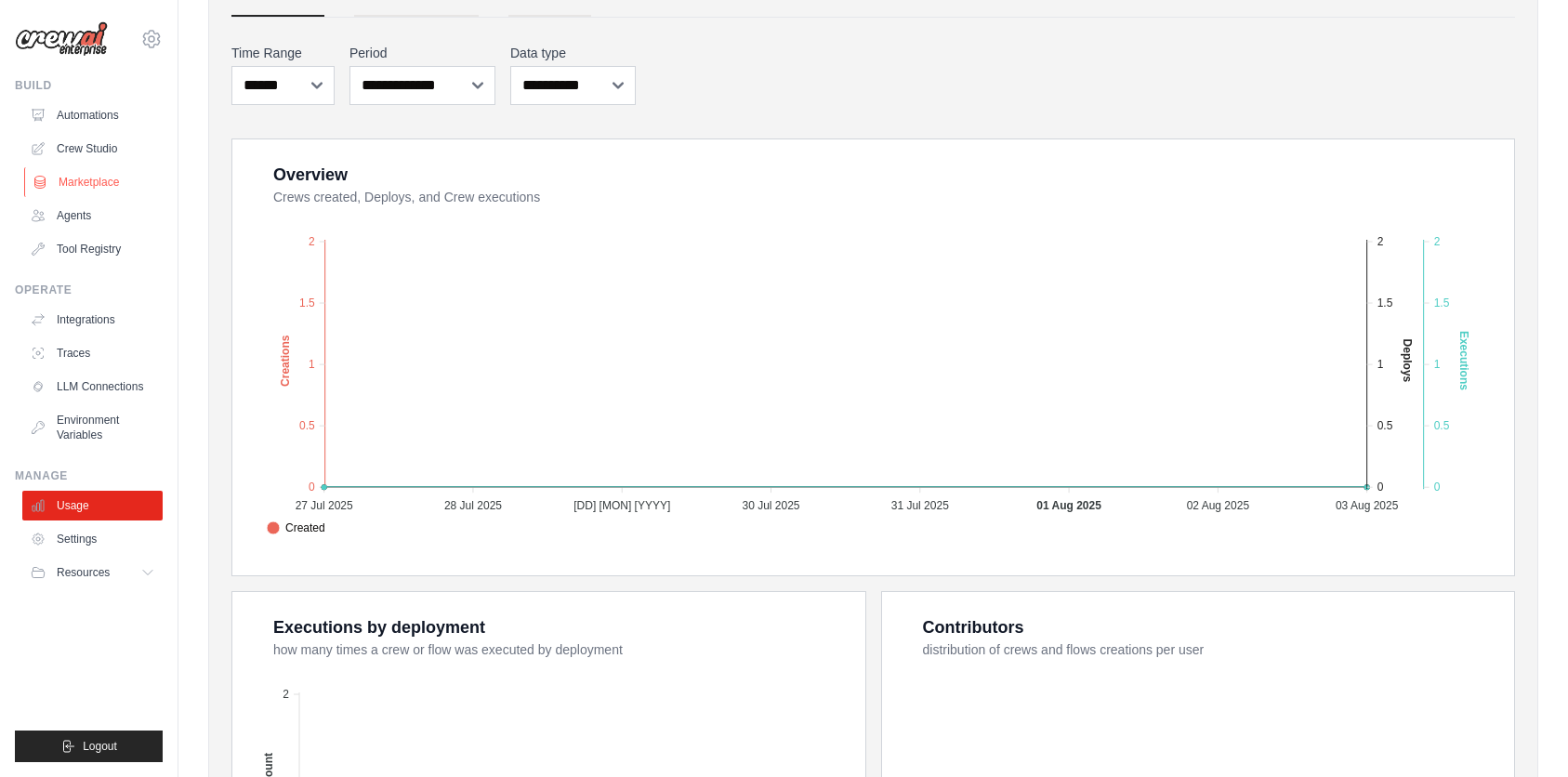 click on "Marketplace" at bounding box center [94, 182] 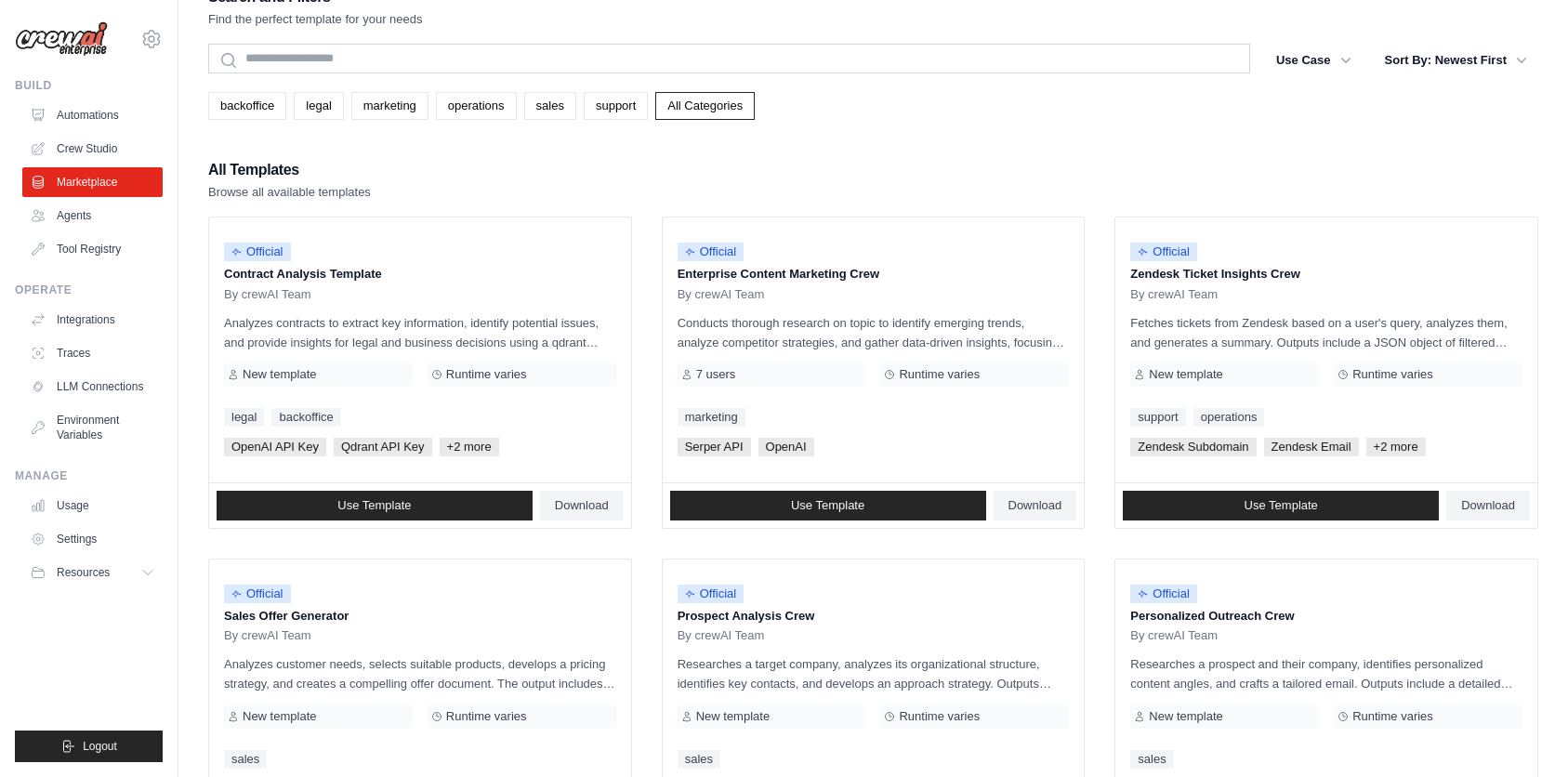 scroll, scrollTop: 0, scrollLeft: 0, axis: both 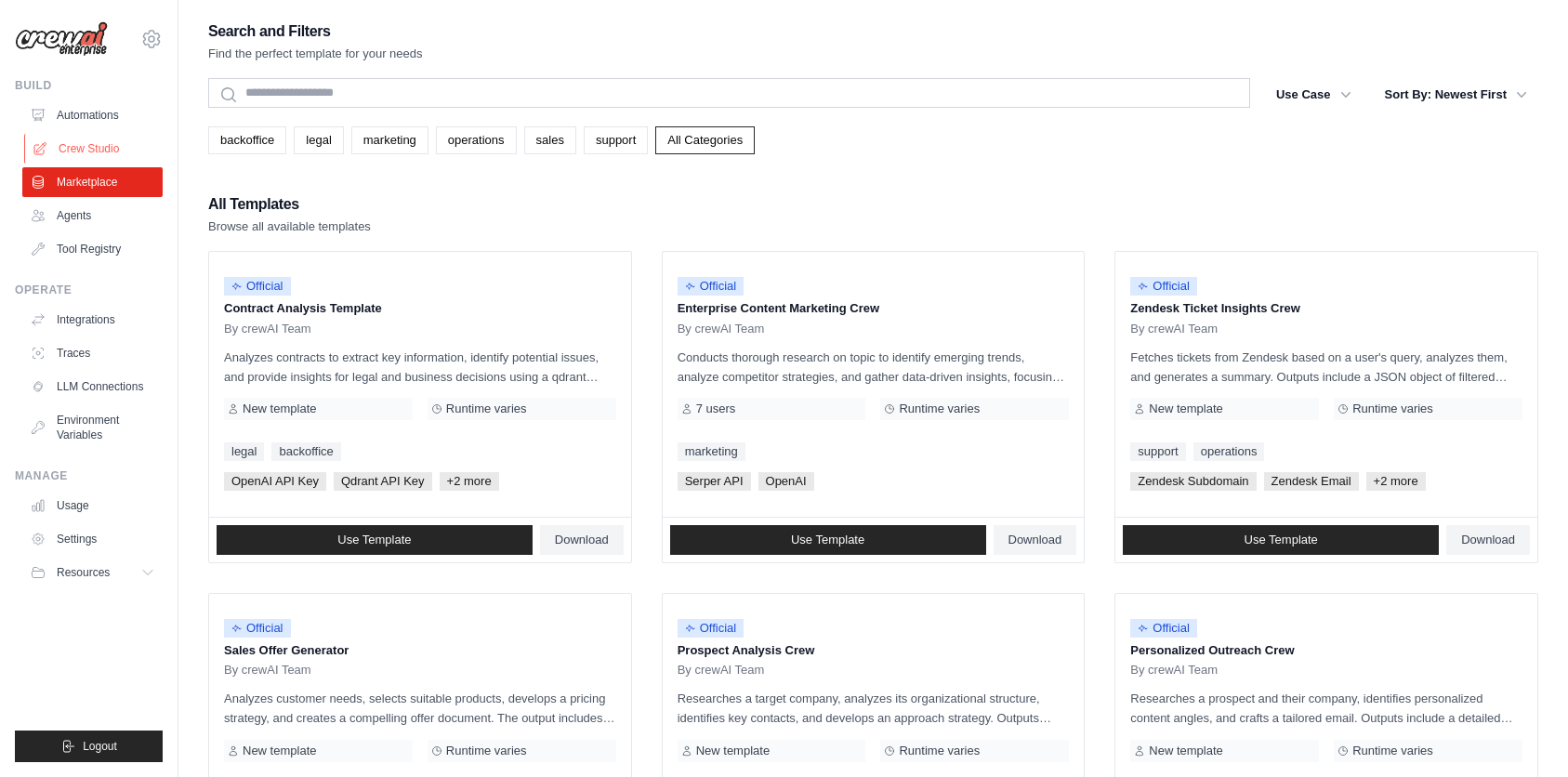 click on "Crew Studio" at bounding box center [94, 149] 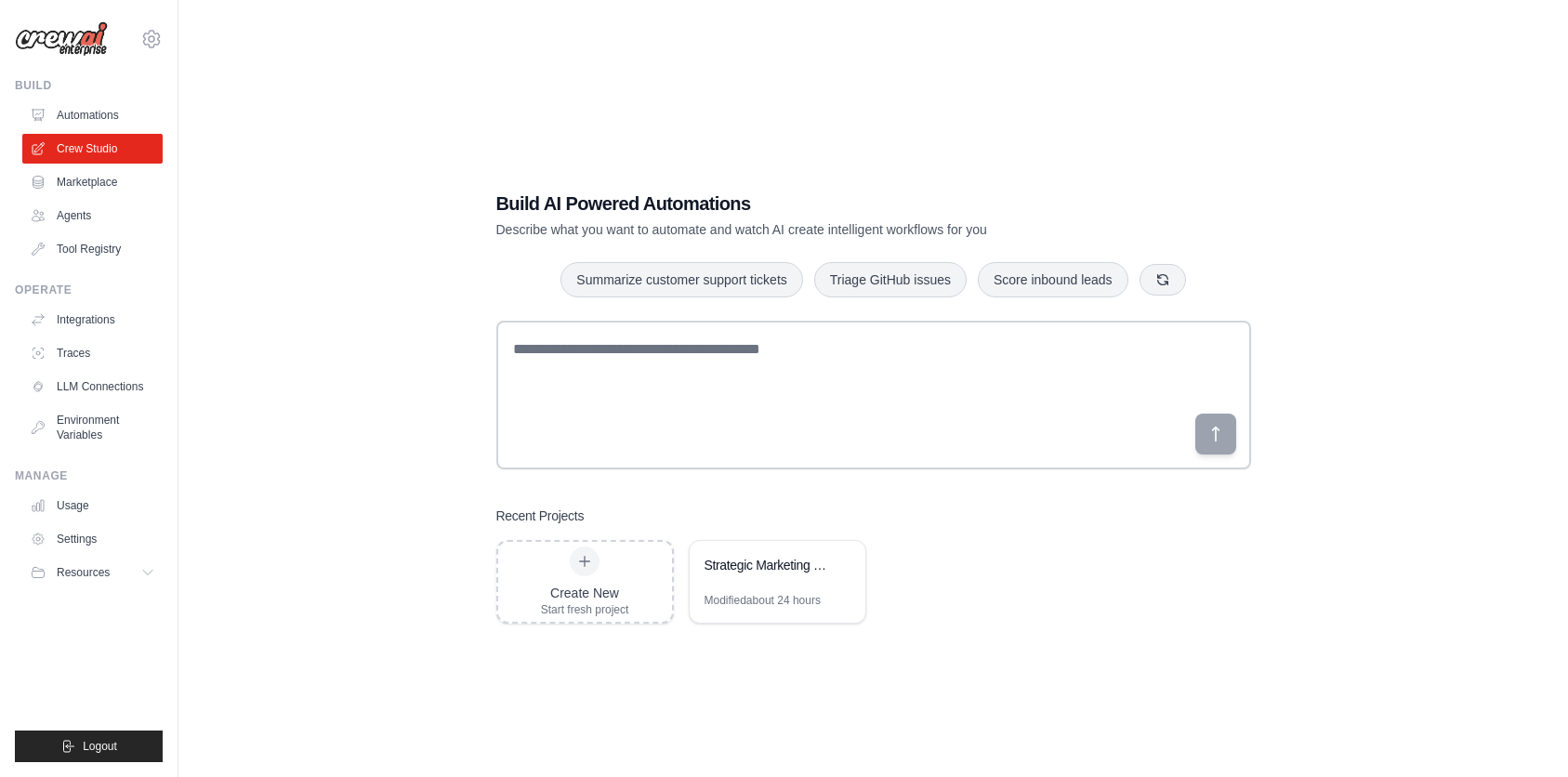 scroll, scrollTop: 0, scrollLeft: 0, axis: both 